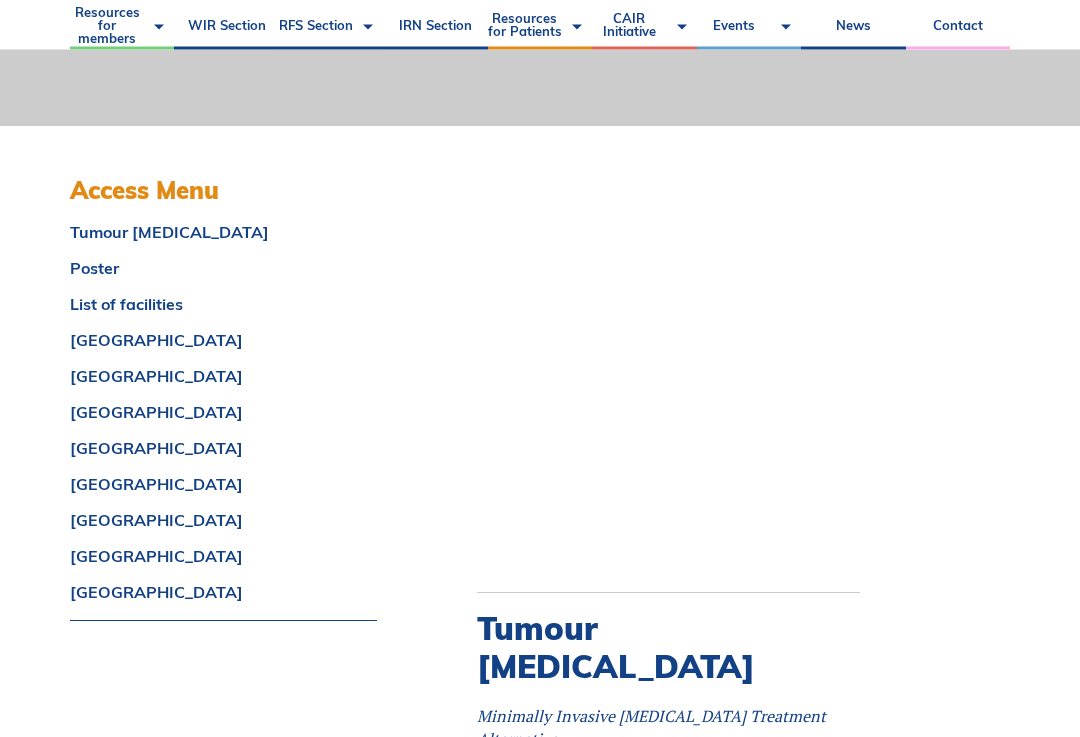 scroll, scrollTop: 417, scrollLeft: 0, axis: vertical 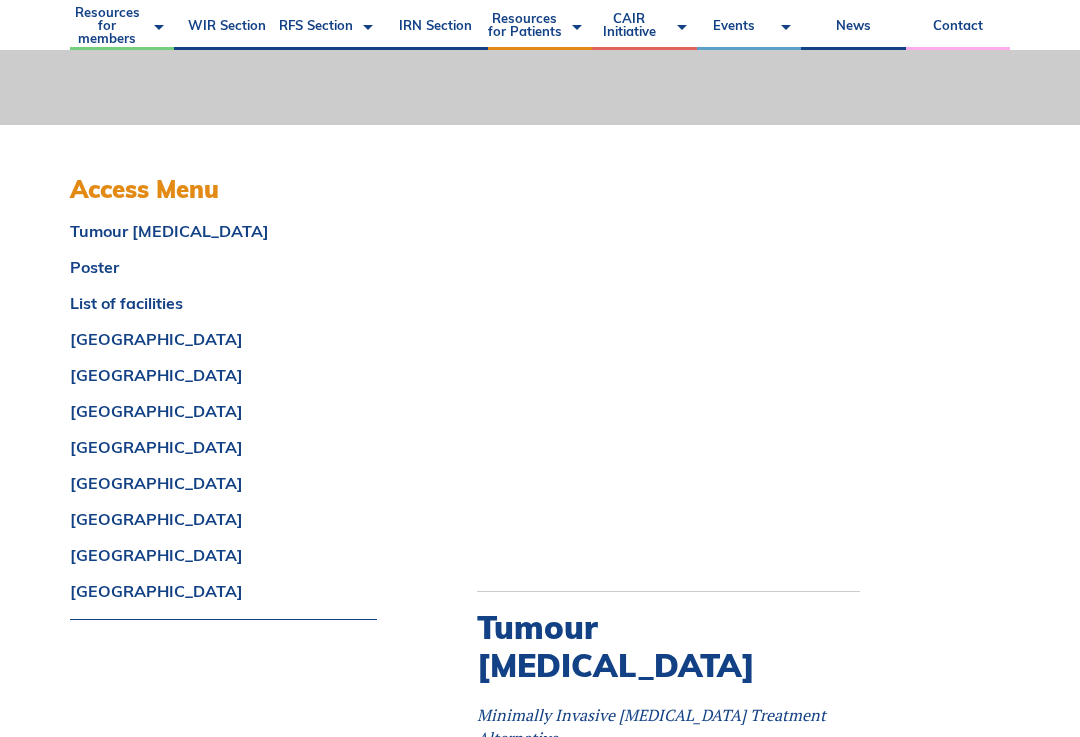 click on "[GEOGRAPHIC_DATA]" at bounding box center [223, 375] 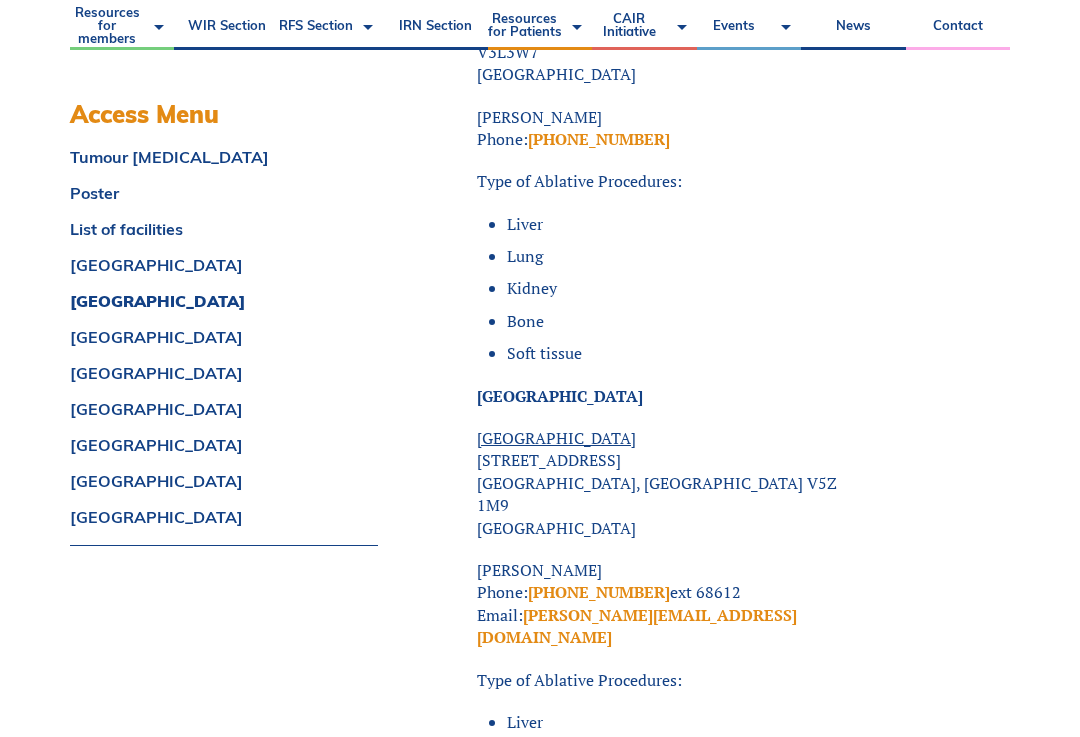 scroll, scrollTop: 5717, scrollLeft: 0, axis: vertical 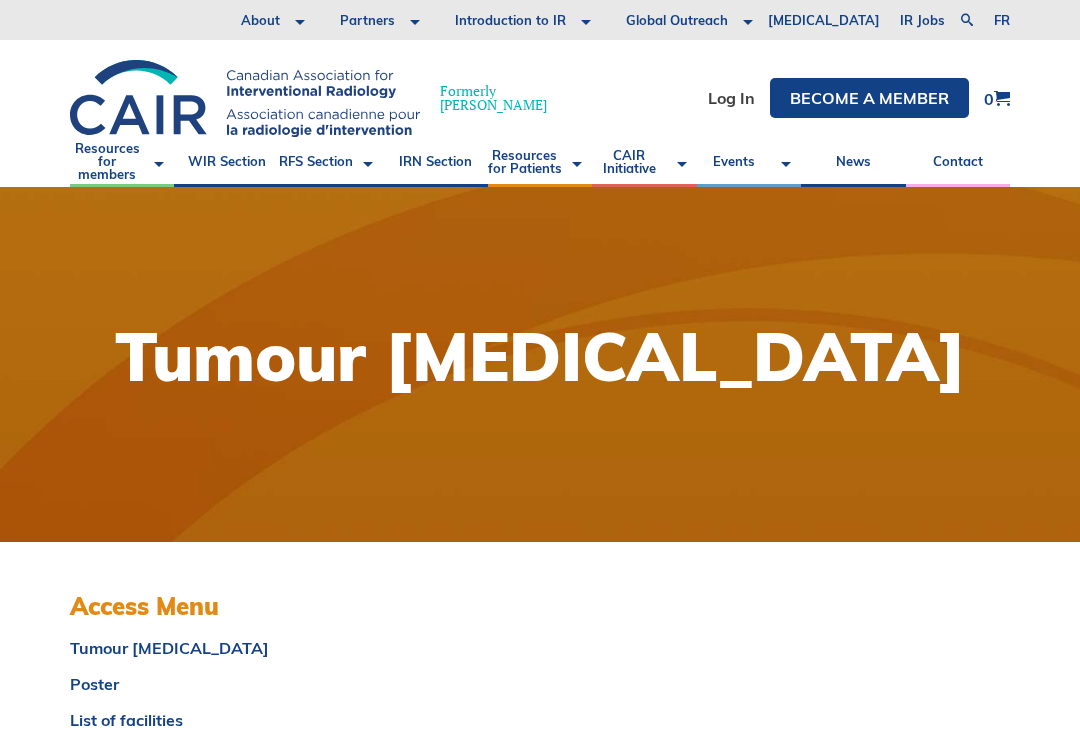 click on "WIR Section" at bounding box center [226, 162] 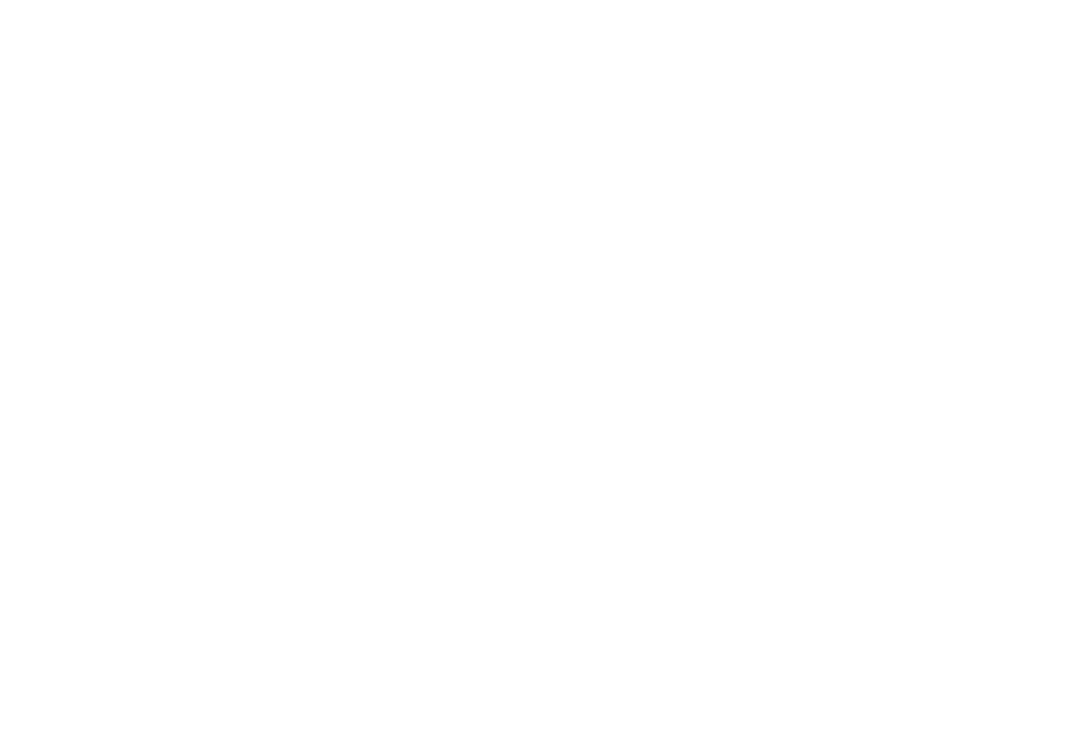 scroll, scrollTop: 0, scrollLeft: 0, axis: both 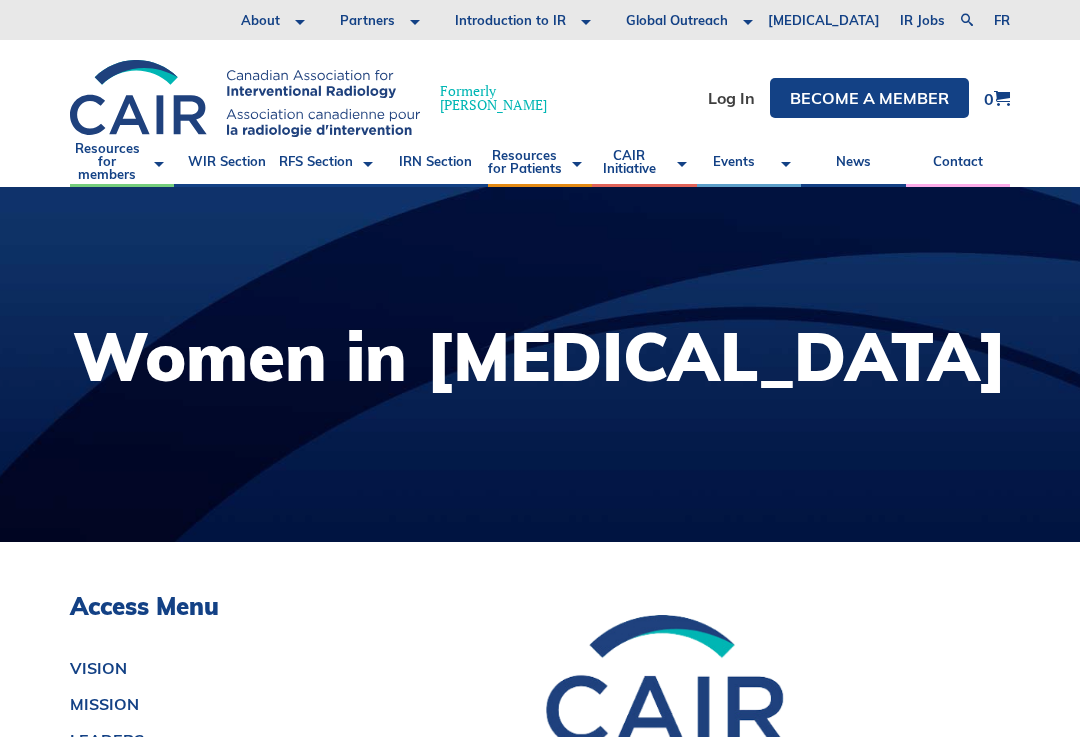 click on "RFS Section" at bounding box center (331, 162) 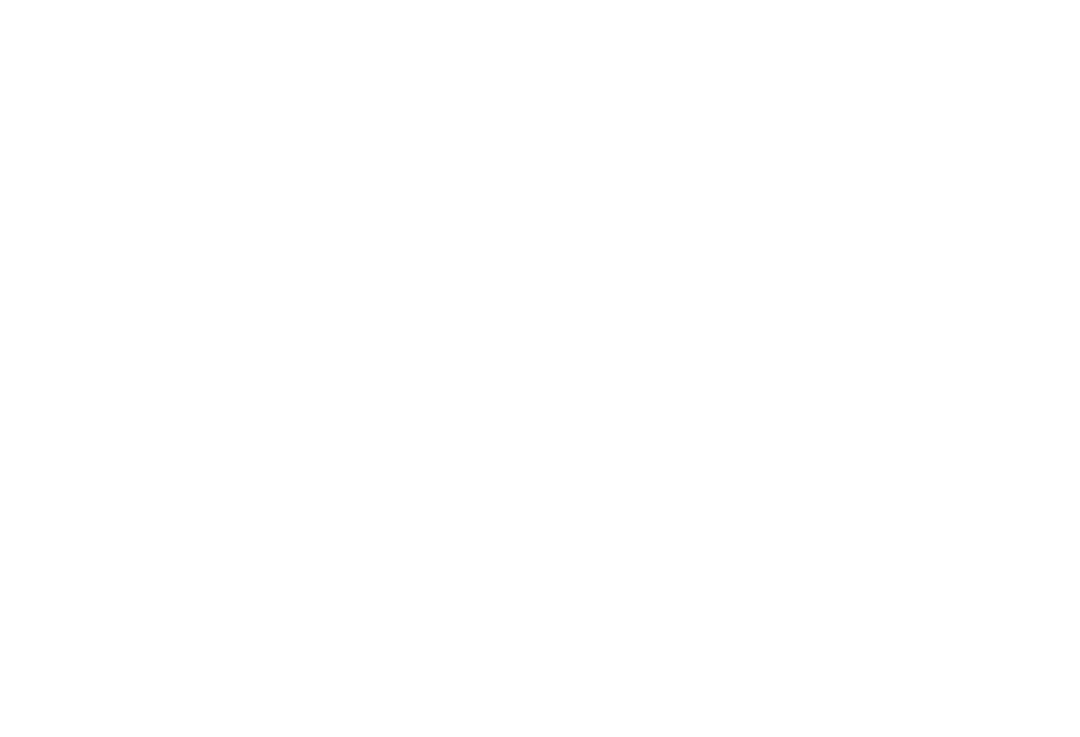 scroll, scrollTop: 0, scrollLeft: 0, axis: both 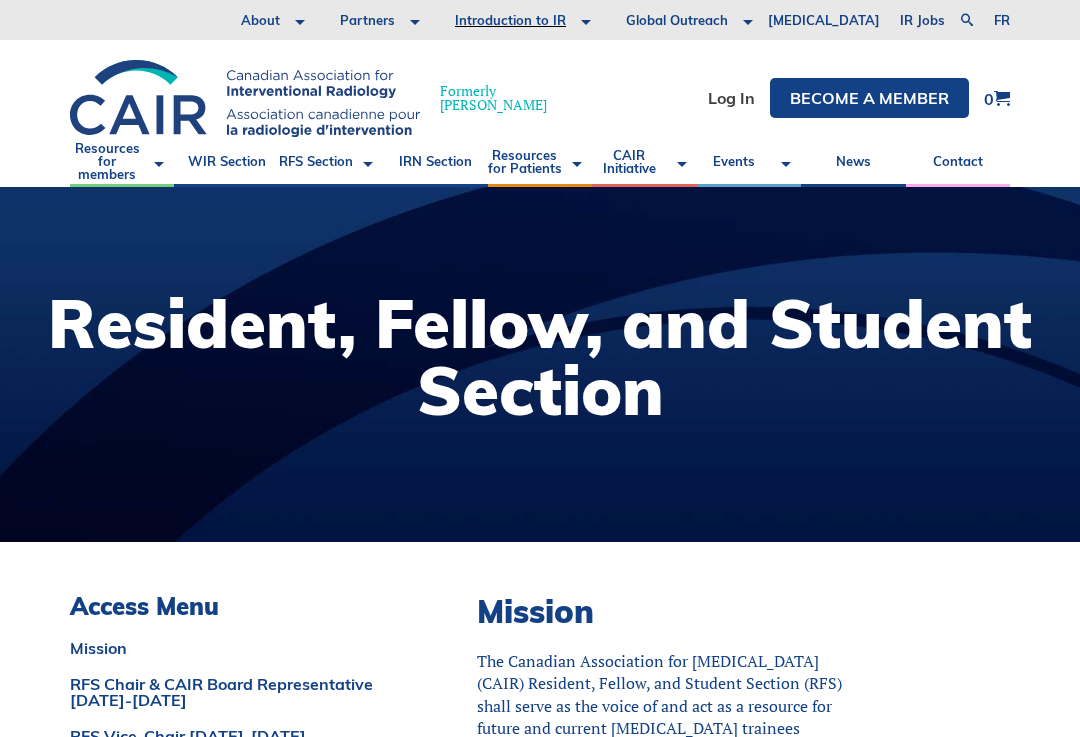 click on "Resources for Patients" at bounding box center [540, 162] 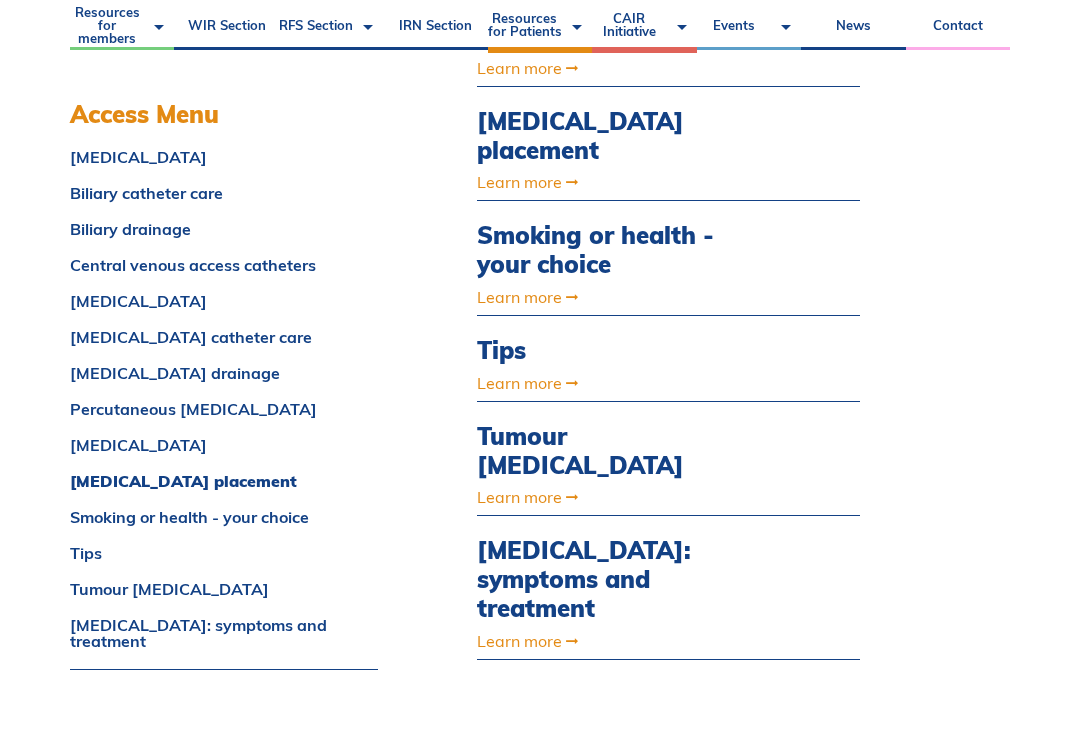 scroll, scrollTop: 1423, scrollLeft: 0, axis: vertical 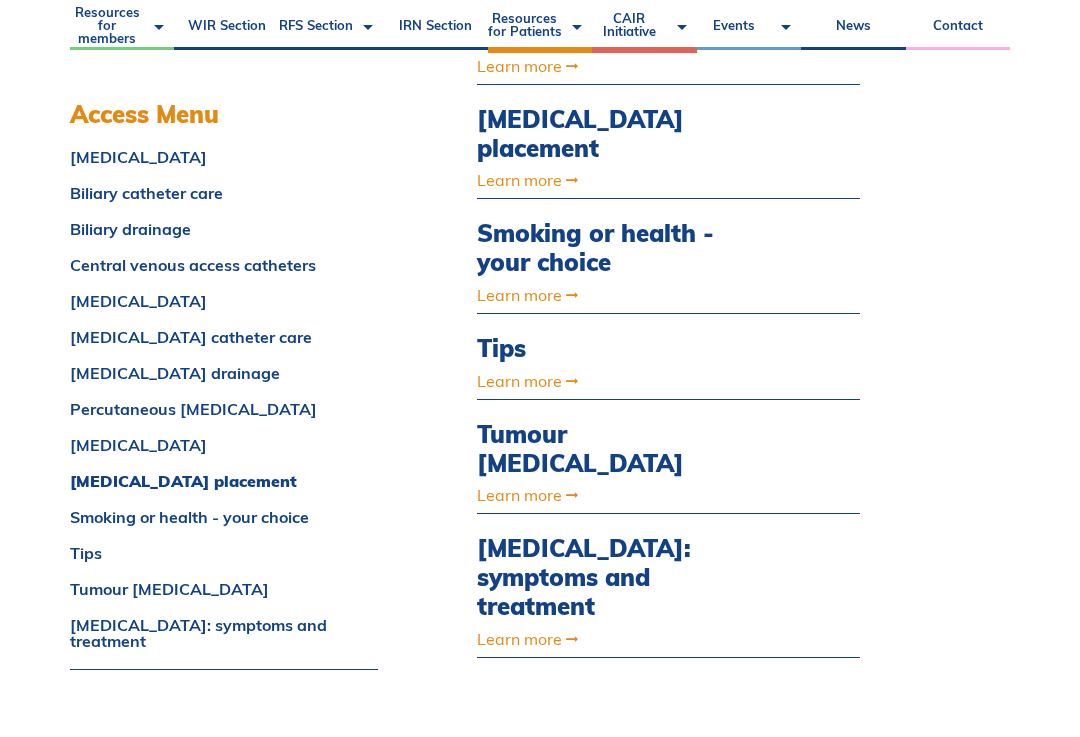 click on "Tumour [MEDICAL_DATA]" at bounding box center [611, 449] 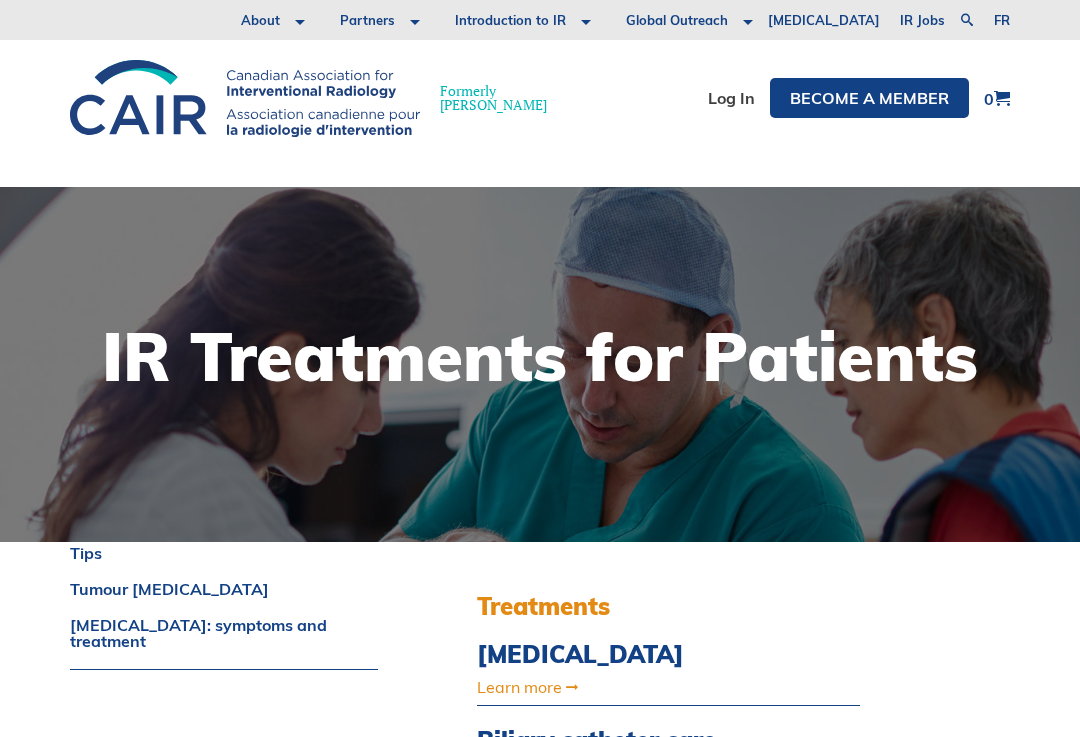 scroll, scrollTop: 1456, scrollLeft: 0, axis: vertical 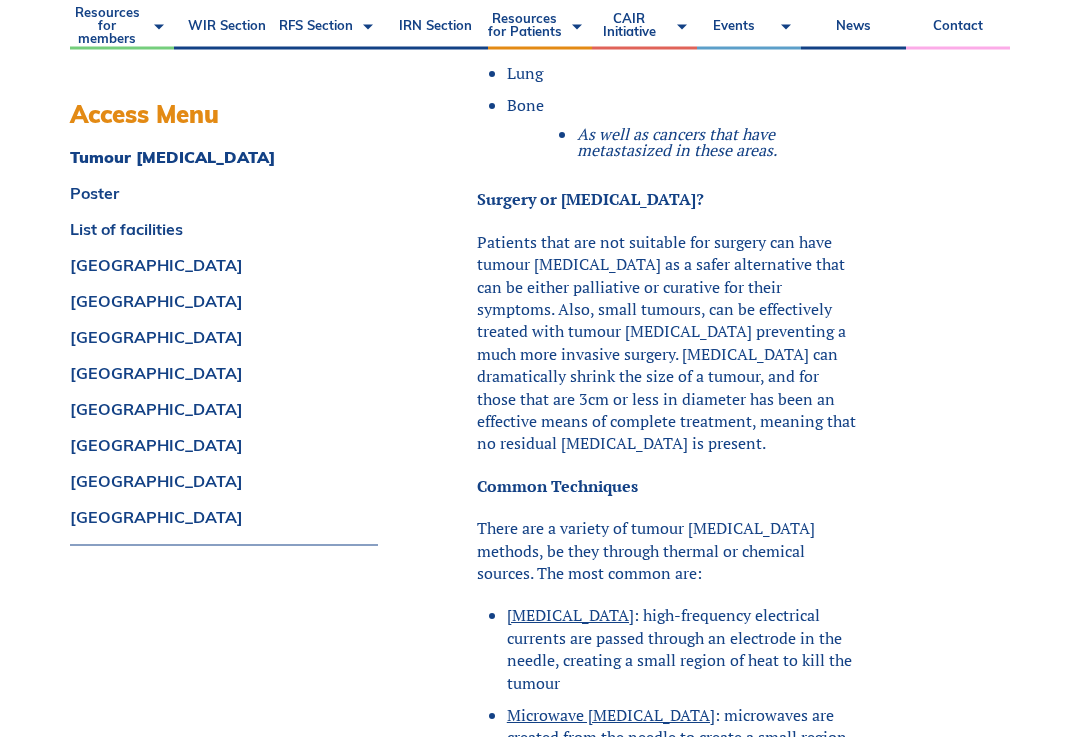 click on "<span data-mce-type="bookmark" style="display: inline-block; width: 0px; overflow: hidden; line-height: 0;" class="mce_SELRES_start">﻿</span>
Tumour [MEDICAL_DATA]
Minimally Invasive [MEDICAL_DATA] Treatment Alternative
What is Tumour [MEDICAL_DATA]?
This is a minimally invasive procedure used to treat solid cancers. It is the direct application of thermal energy or chemicals to a tumour for the purpose of eradication or substantial destruction. Radiological imaging is used to guide and position a special needle into the tumour. This is a percutaneous procedure, meaning it requires only a tiny hole, usually less than 3mm in which the needle is inserted.
Most Effective on the Following Types of [MEDICAL_DATA]:
Liver
Kidney
Lung
Bone
As well as cancers that have metastasized in these areas.
Surgery or [MEDICAL_DATA]?
Common Techniques
[MEDICAL_DATA]
Microwave [MEDICAL_DATA]
[MEDICAL_DATA]
Chemical [MEDICAL_DATA]
Access" at bounding box center (718, 9143) 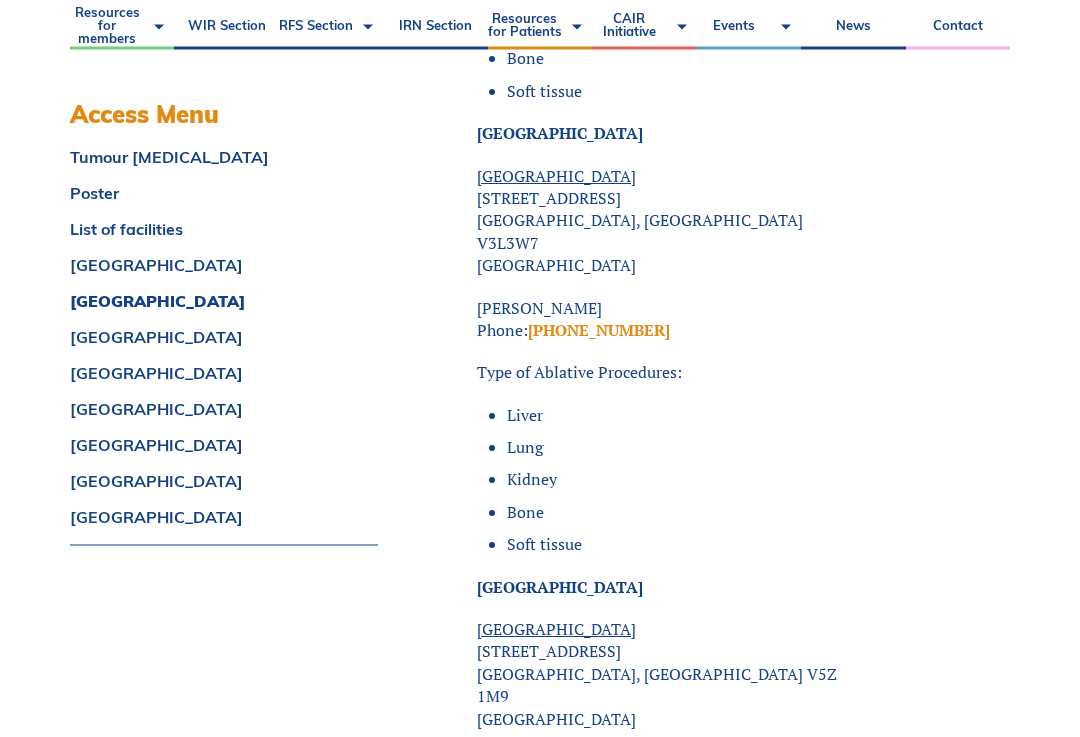 scroll, scrollTop: 5551, scrollLeft: 0, axis: vertical 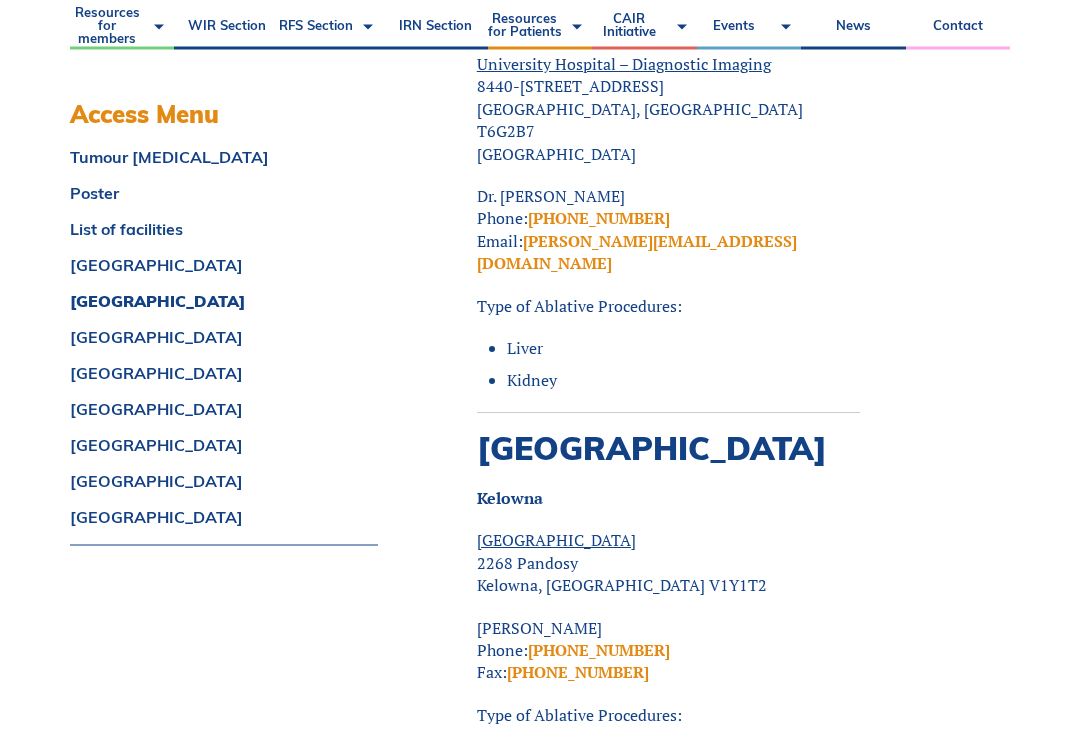 click on "About
Vision and Mission
Board of Directors
Annual Reports
Financial Statements
History
Volunteer with us
Partners
Our Partners
Virtual Exhibit Hall
Allies
Introduction to IR
Resident, Fellow, and Student Section
Technologists & Nurses
Medical Students
Global Outreach
Global Outreach:  The Road 2 IR in [GEOGRAPHIC_DATA]
[MEDICAL_DATA]
IR Jobs
fr
Formerly [PERSON_NAME]
Log In
Become a member
0
Resources for members
Tumor [MEDICAL_DATA] – Update your listing
UFE – Update your listing
IR Procedures
Clinical Resources
Guidelines and Standards
CAIR Endorsed
Cases of the Month
CAIR Express
WIR Section
RFS Section
RFS Representatives [DATE]-[DATE]
Medical Student IR Away Elective
How to Put Together an IR Case Submission" at bounding box center (540, -4362) 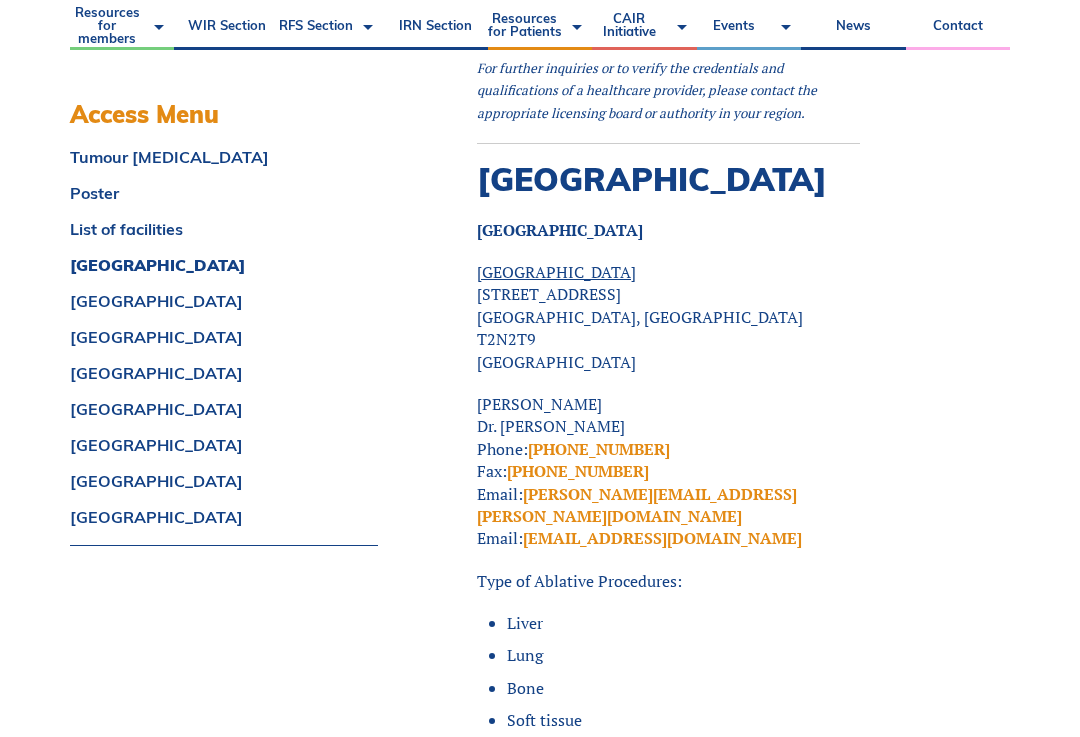 scroll, scrollTop: 3989, scrollLeft: 0, axis: vertical 